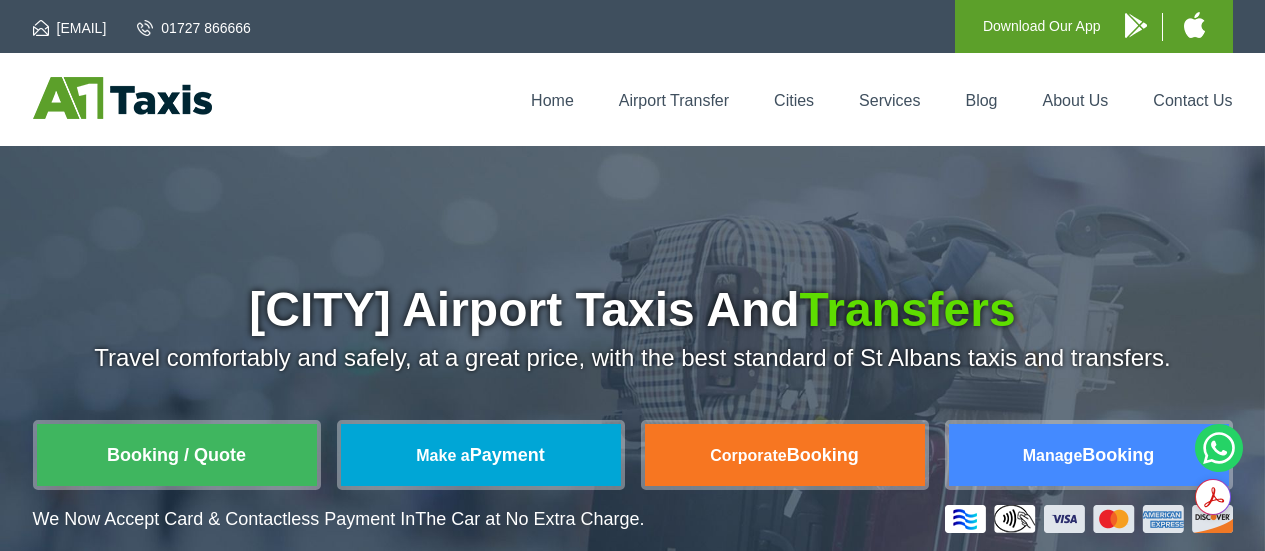 scroll, scrollTop: 0, scrollLeft: 0, axis: both 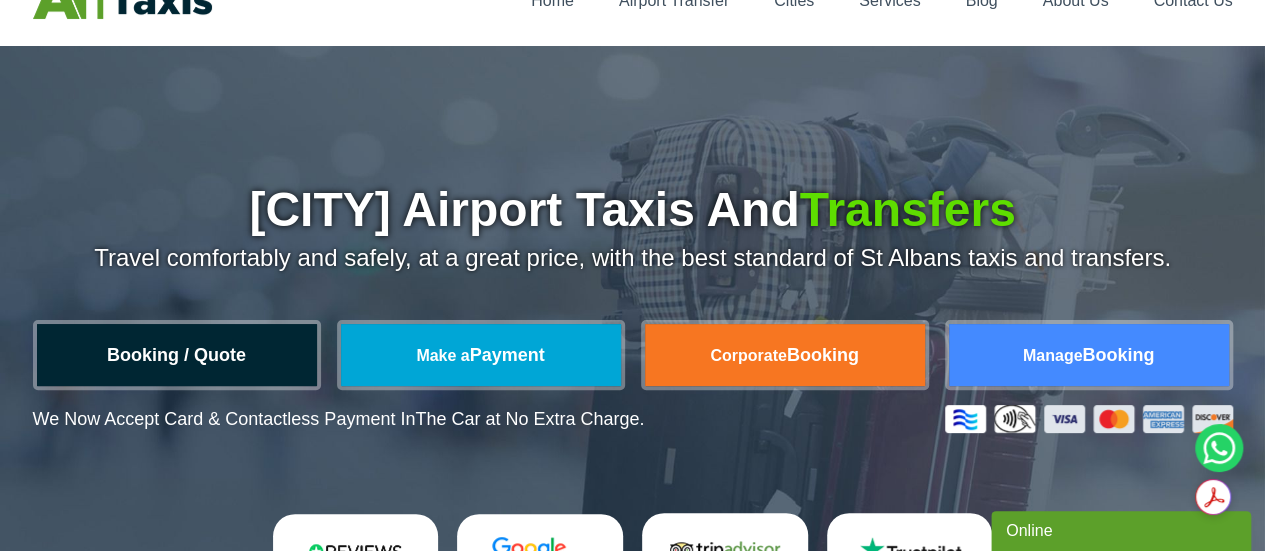 click on "Booking / Quote" at bounding box center (177, 355) 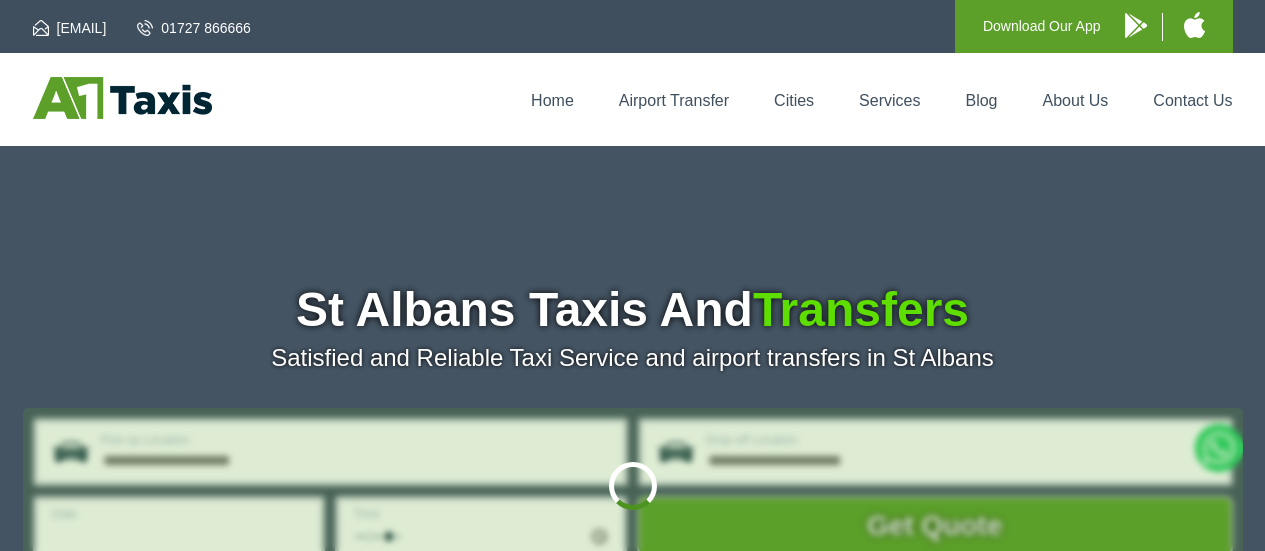 scroll, scrollTop: 0, scrollLeft: 0, axis: both 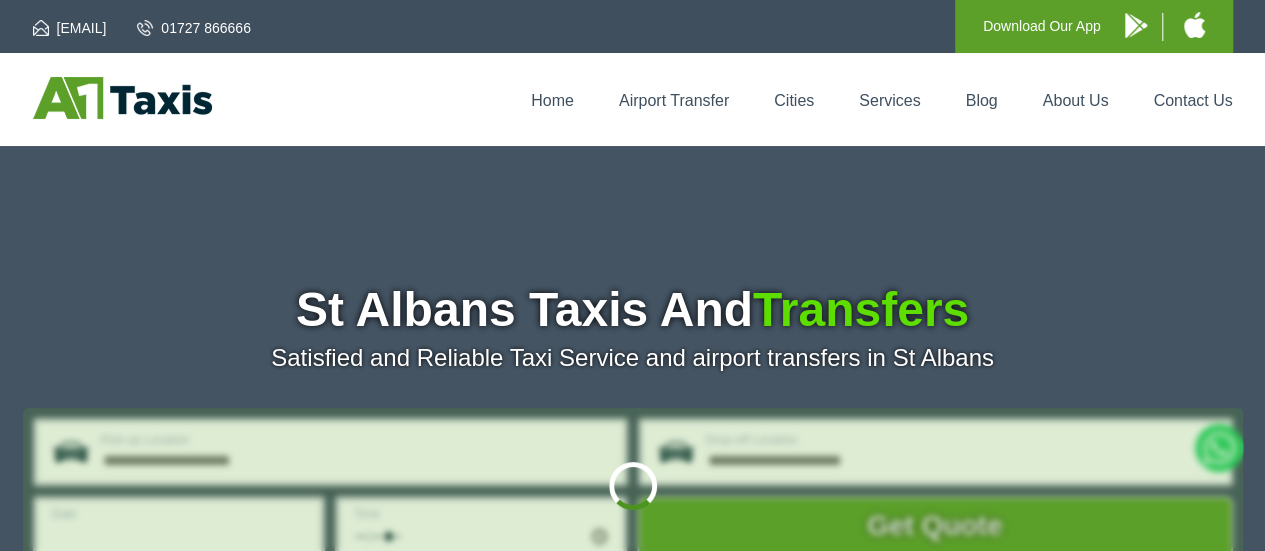 type on "**********" 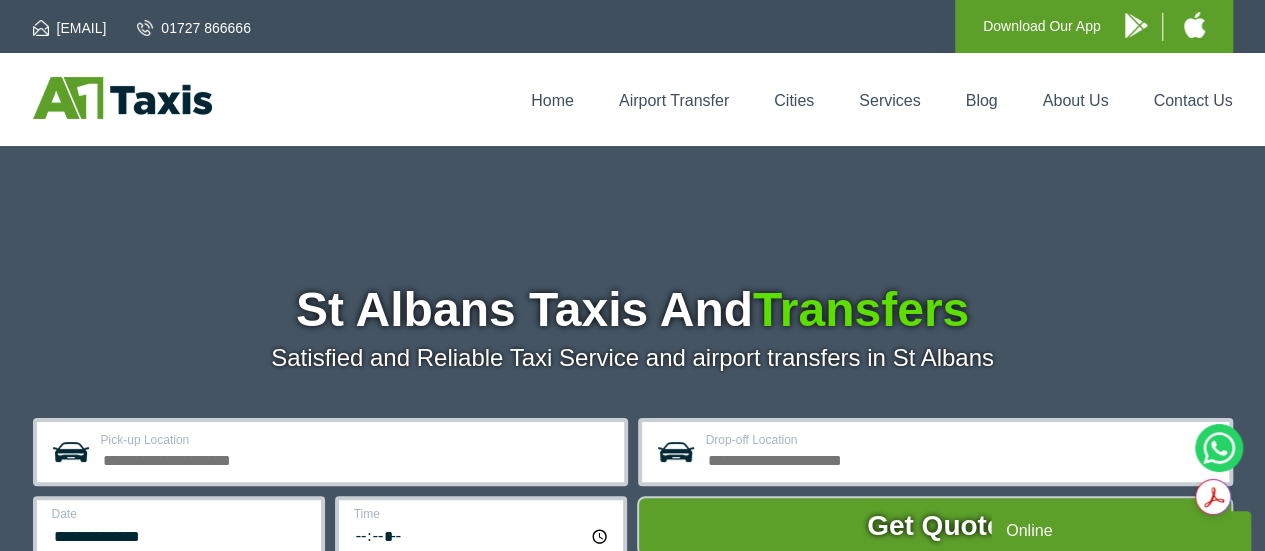 scroll, scrollTop: 0, scrollLeft: 0, axis: both 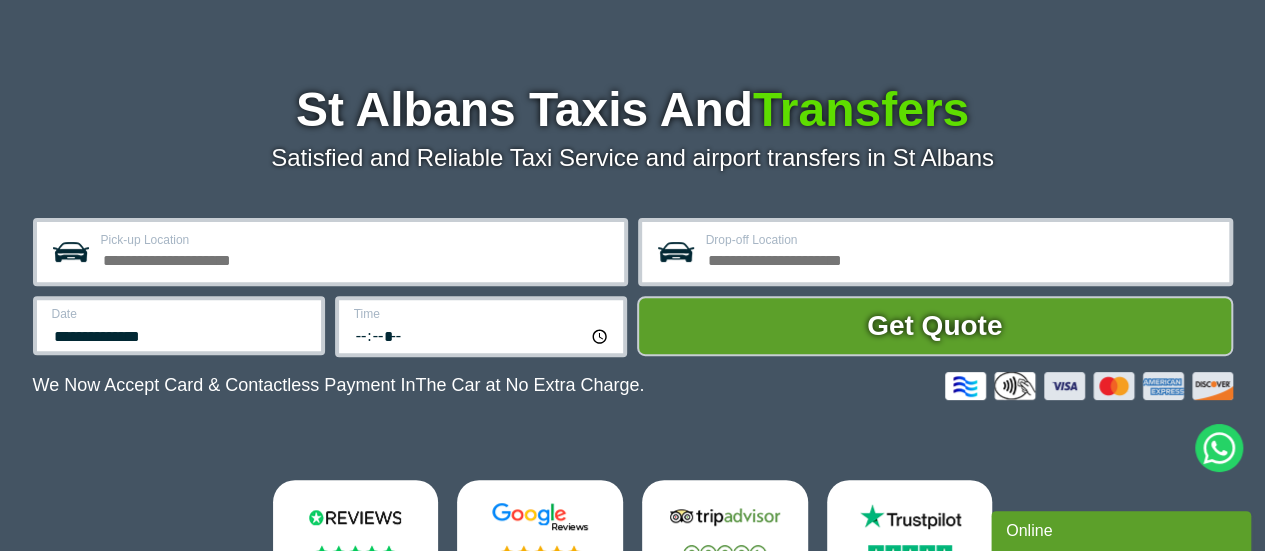 click on "Pick-up Location" at bounding box center (356, 258) 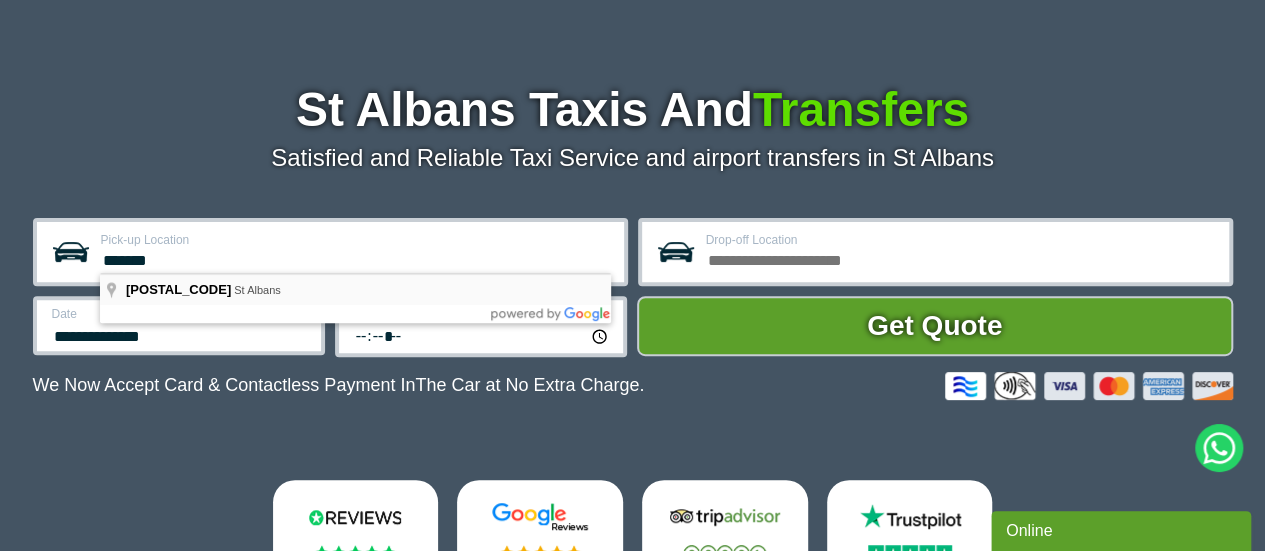 type on "**********" 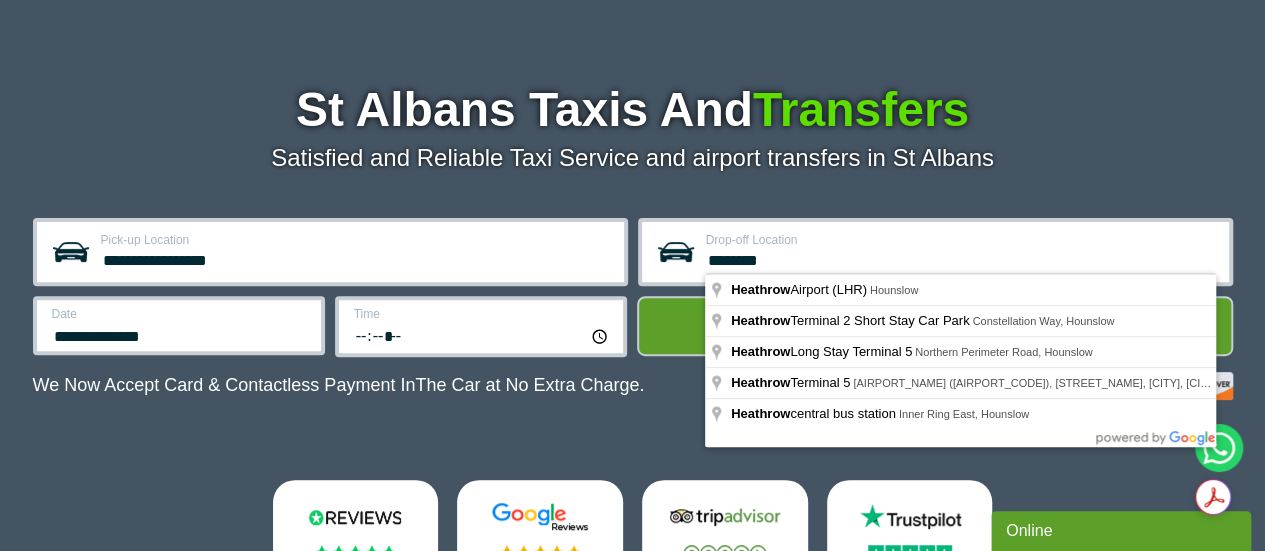 type on "**********" 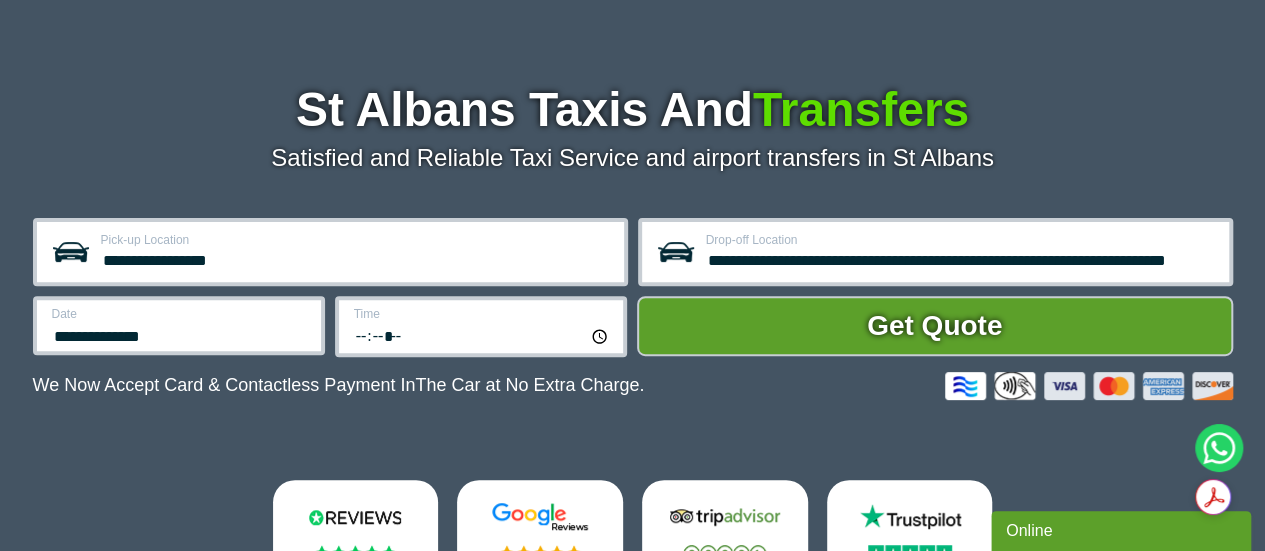 click on "**********" at bounding box center (179, 325) 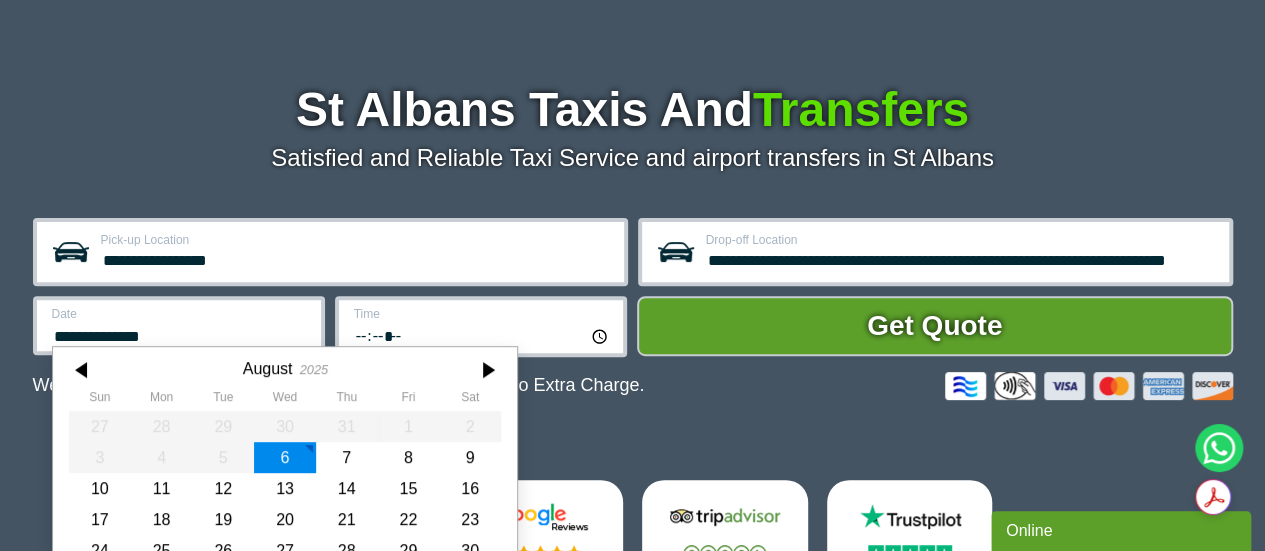 scroll, scrollTop: 279, scrollLeft: 0, axis: vertical 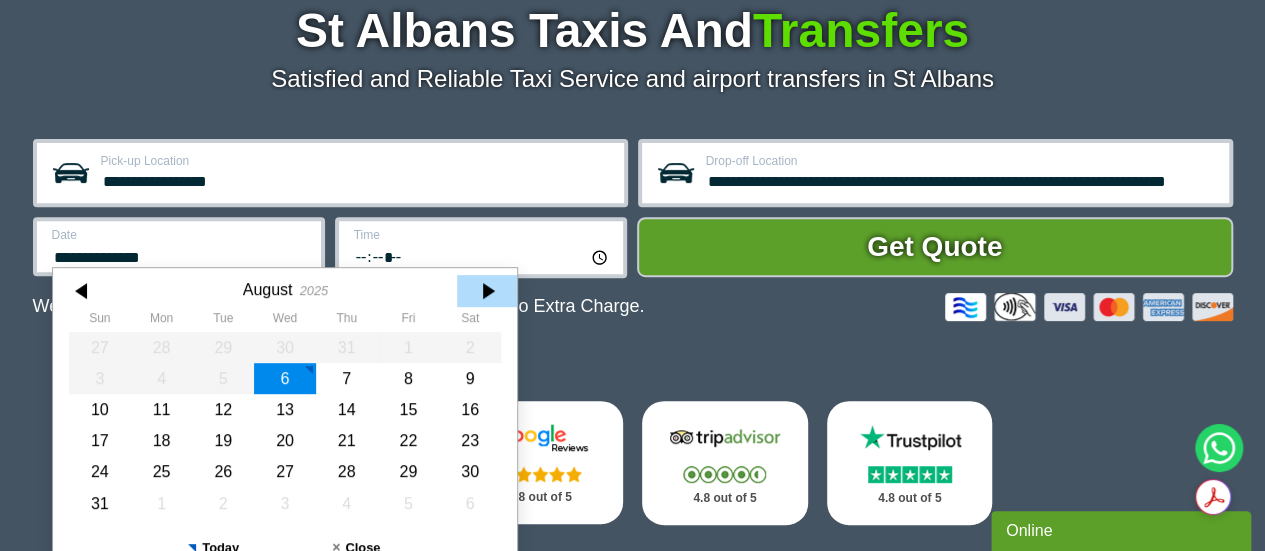 click at bounding box center [487, 291] 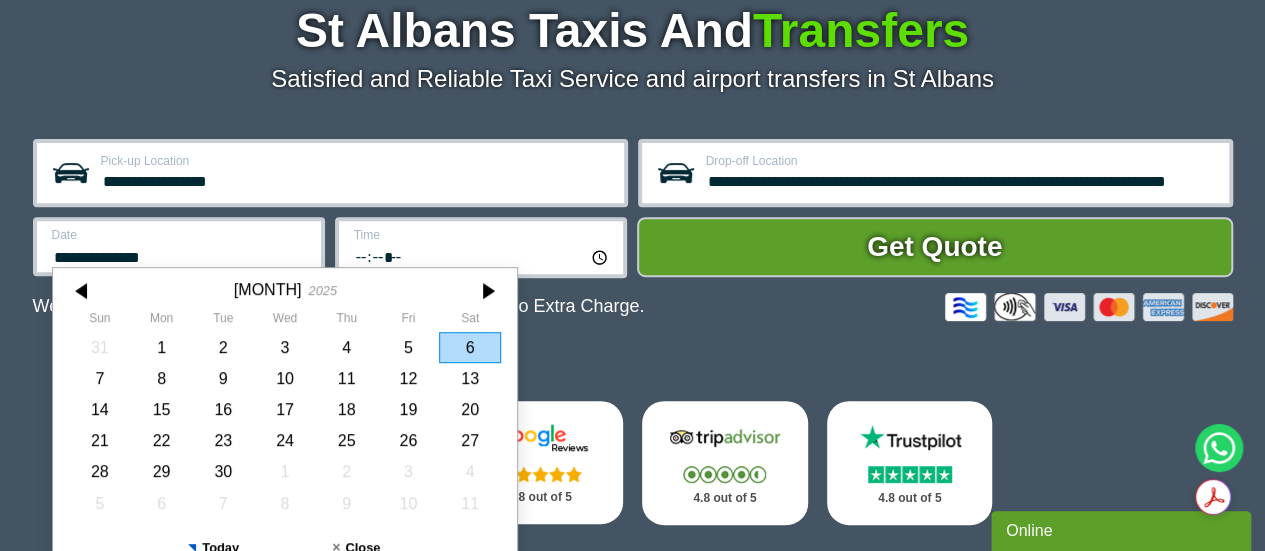 click at bounding box center [487, 291] 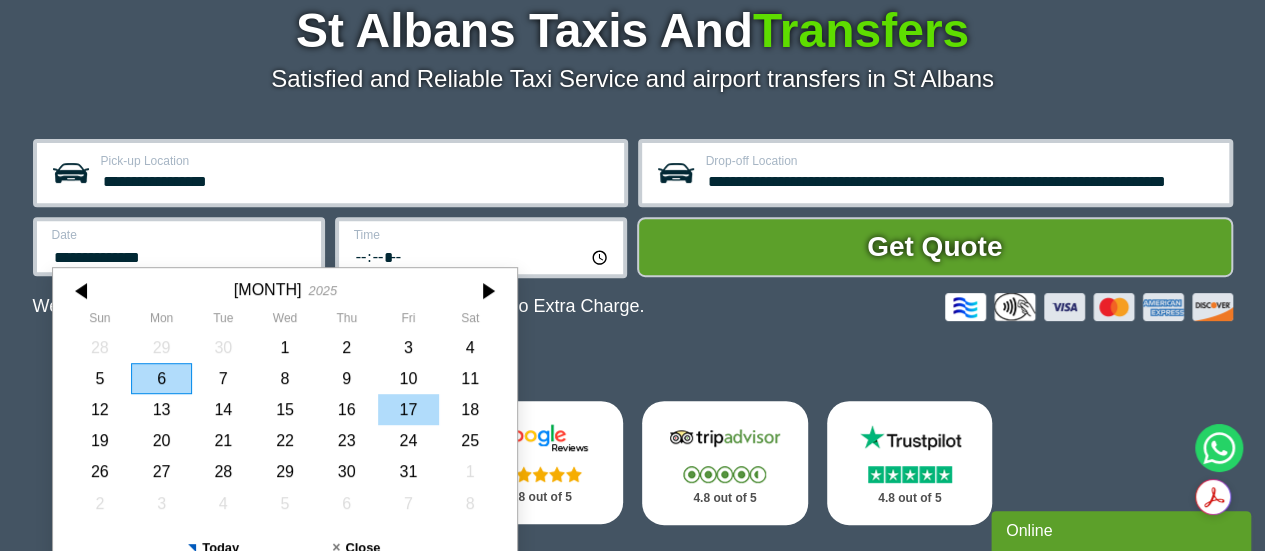 click on "17" at bounding box center (408, 409) 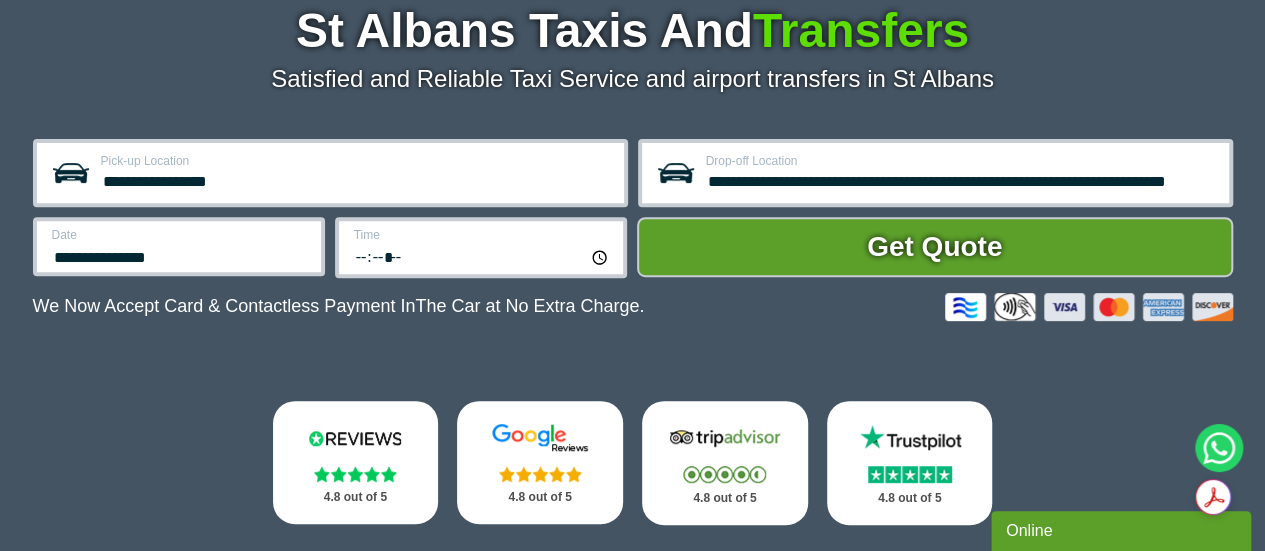 click on "*****" at bounding box center [482, 256] 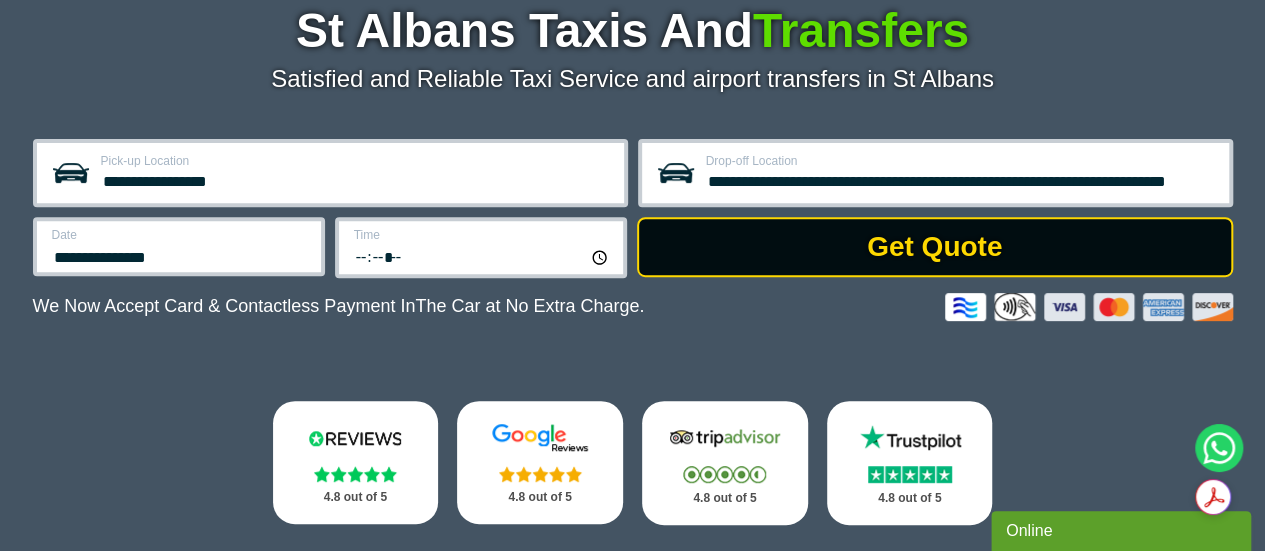 click on "Get Quote" at bounding box center [935, 247] 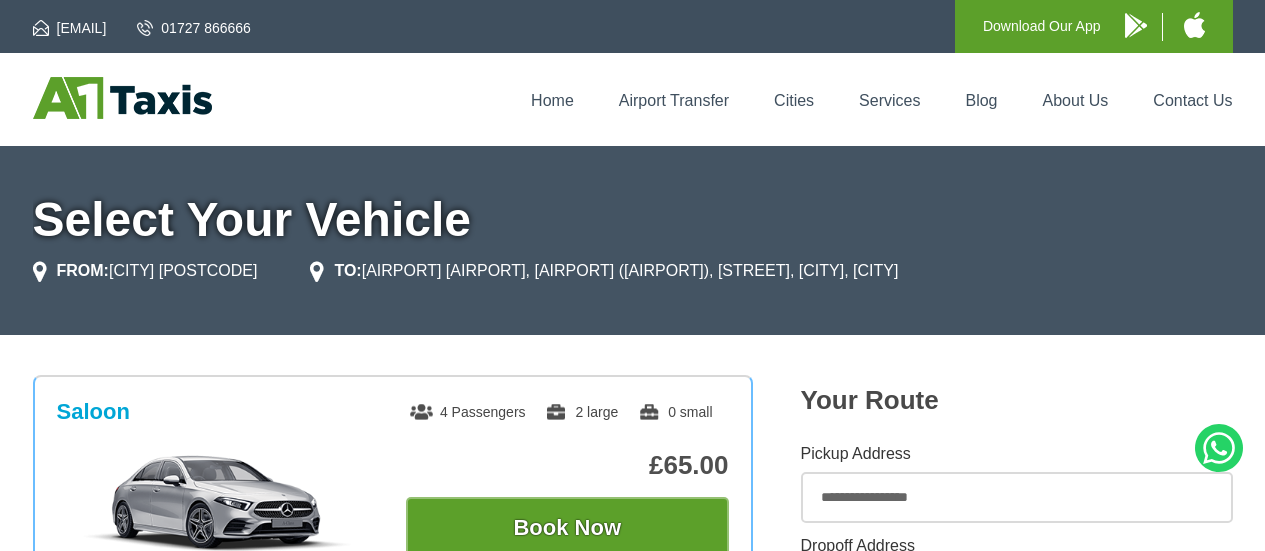 scroll, scrollTop: 0, scrollLeft: 0, axis: both 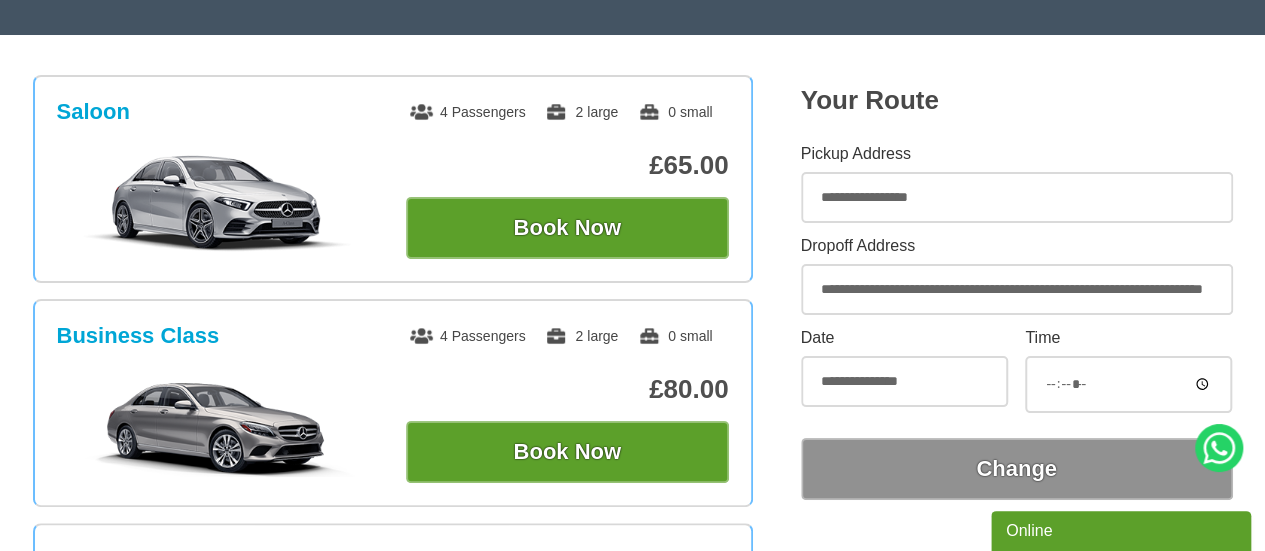 click on "**********" at bounding box center (1017, 197) 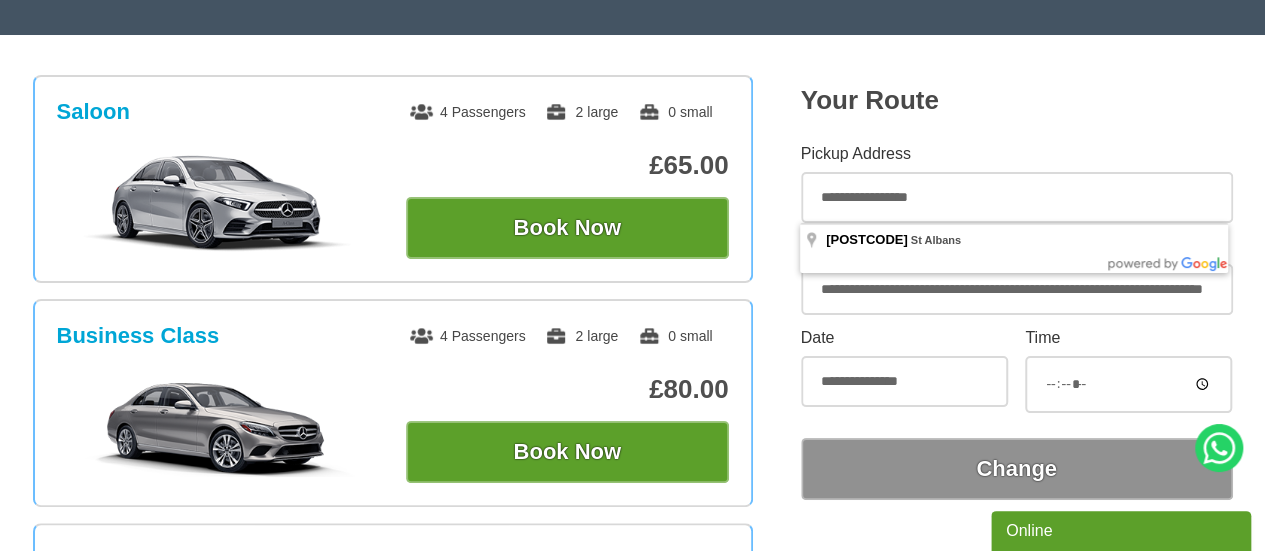 click on "**********" at bounding box center [1017, 197] 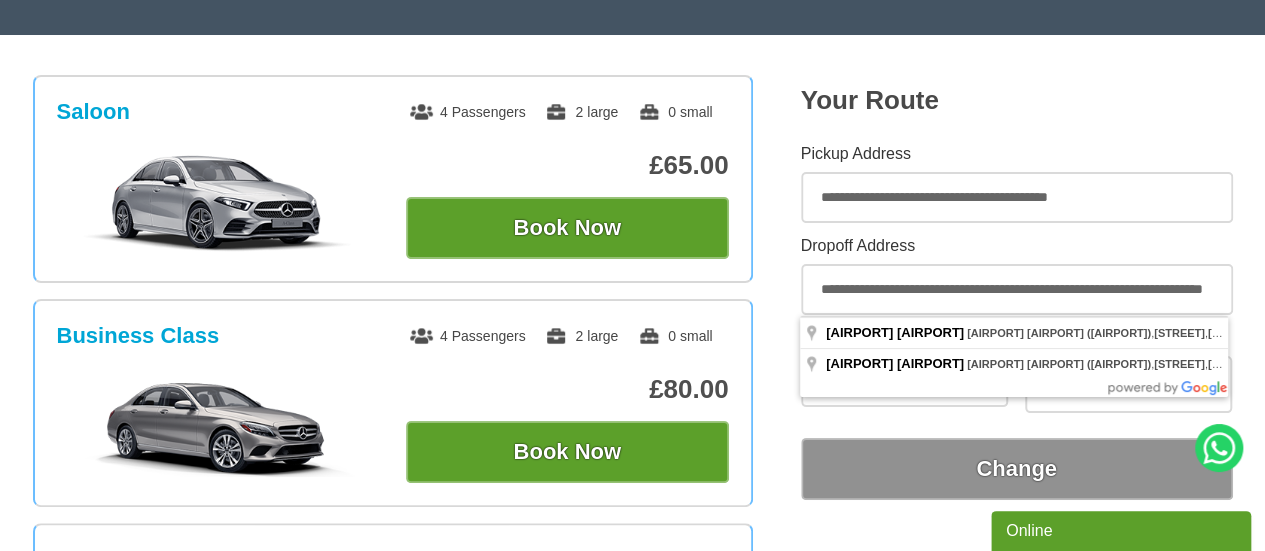 click on "**********" at bounding box center [1017, 197] 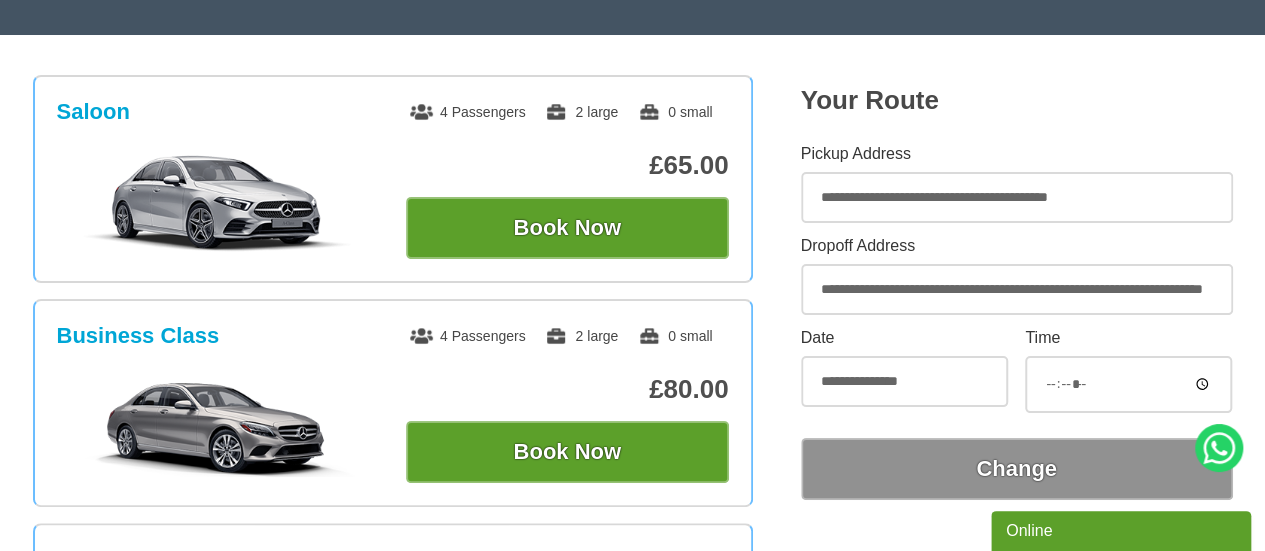 click on "**********" at bounding box center (1017, 197) 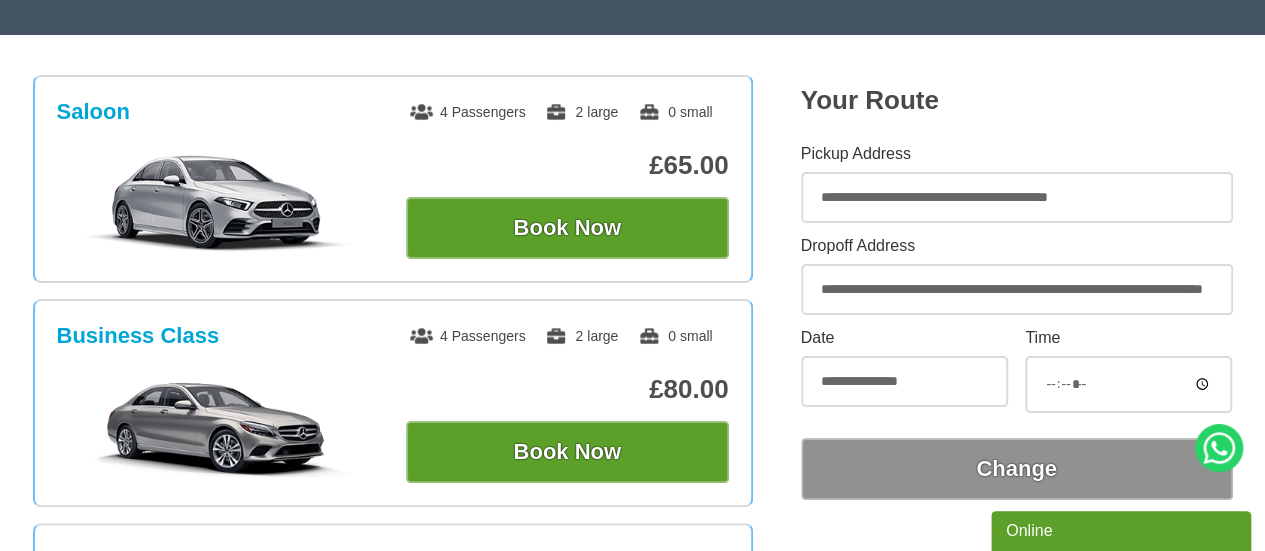 click on "**********" at bounding box center (1017, 197) 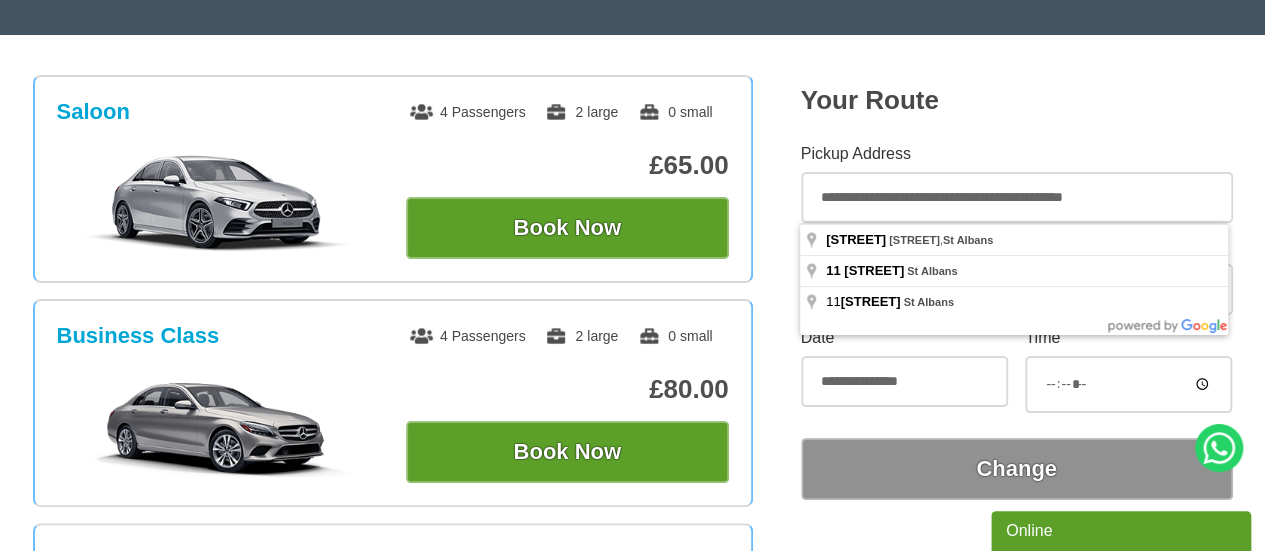 click on "**********" at bounding box center (1017, 197) 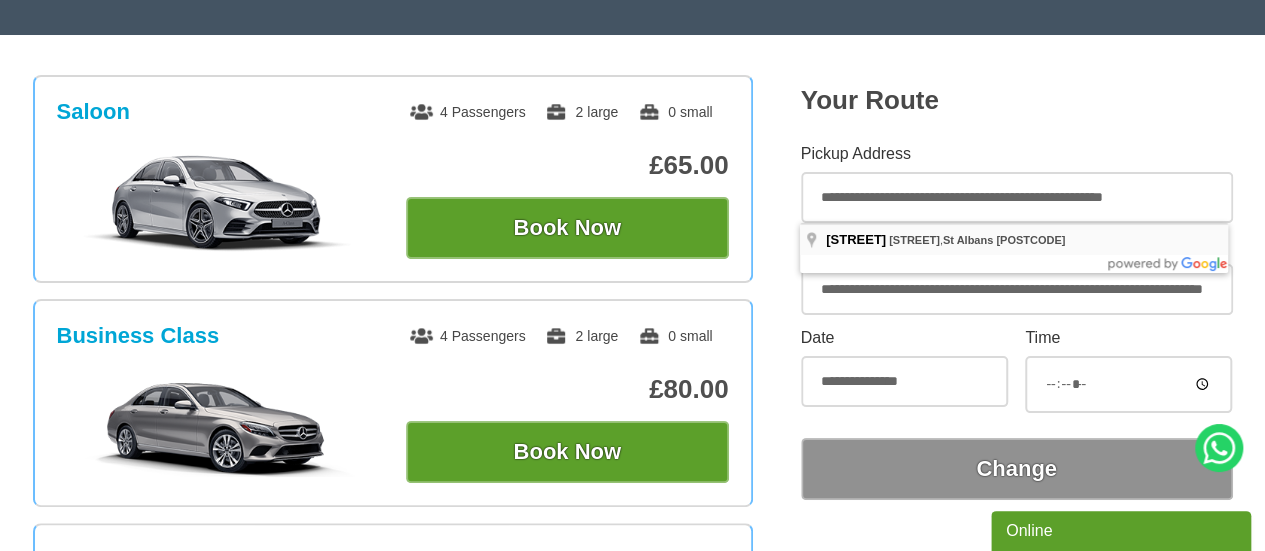 type on "**********" 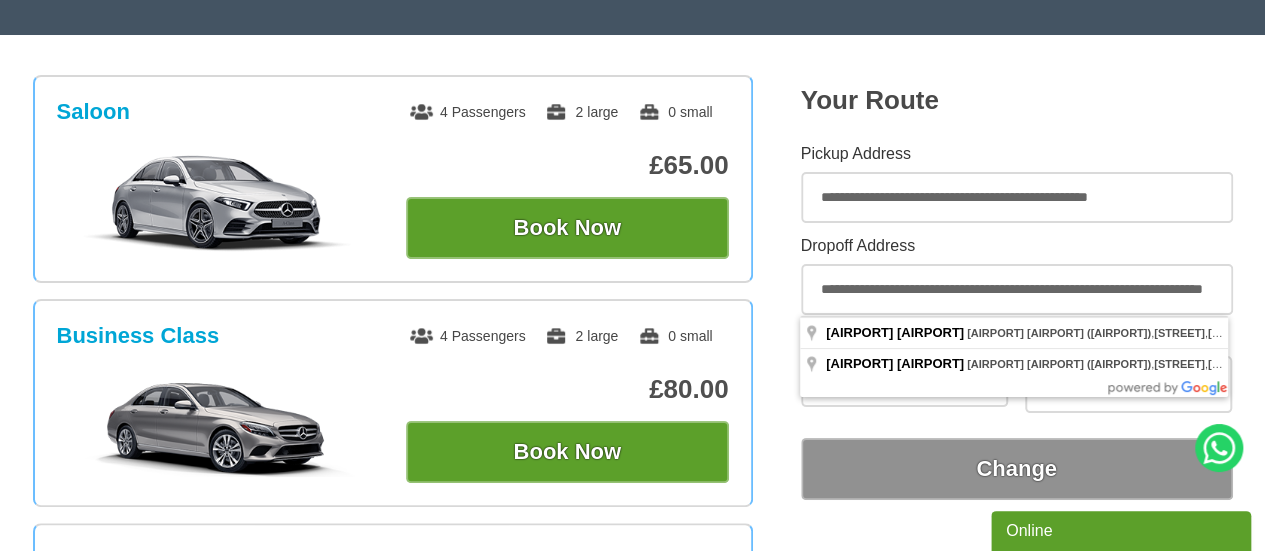 click on "**********" at bounding box center [1017, 292] 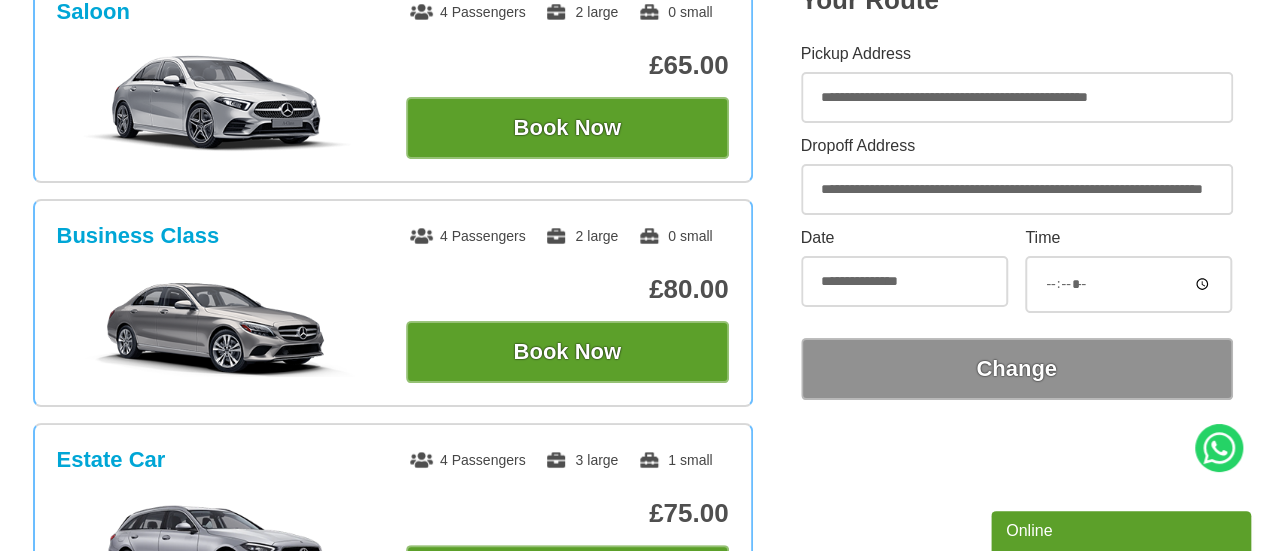 scroll, scrollTop: 300, scrollLeft: 0, axis: vertical 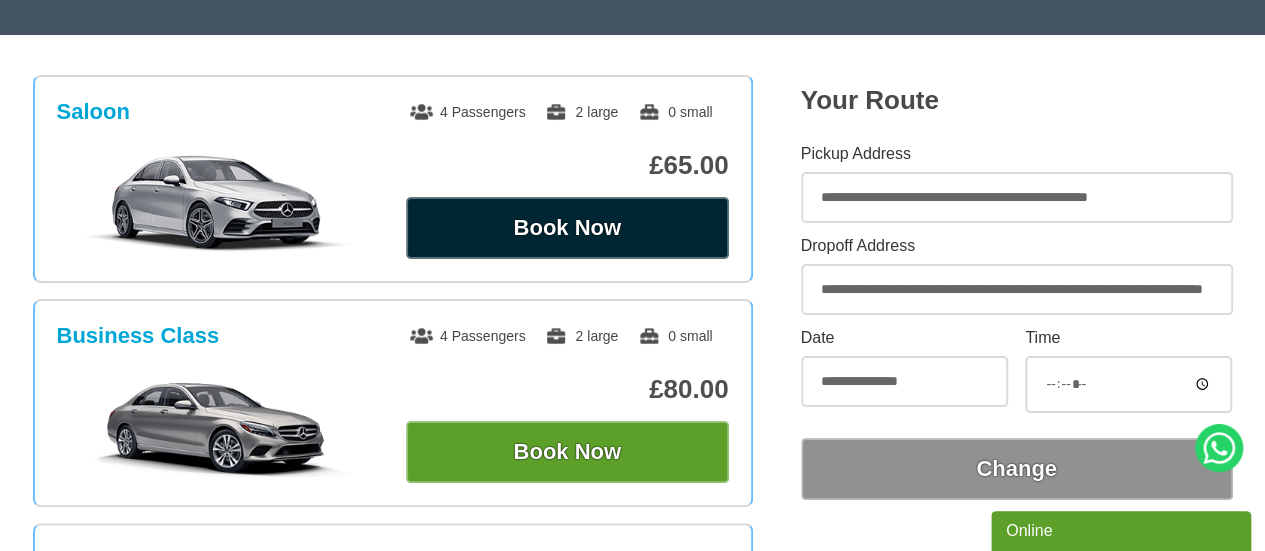 click on "Book Now" at bounding box center (567, 228) 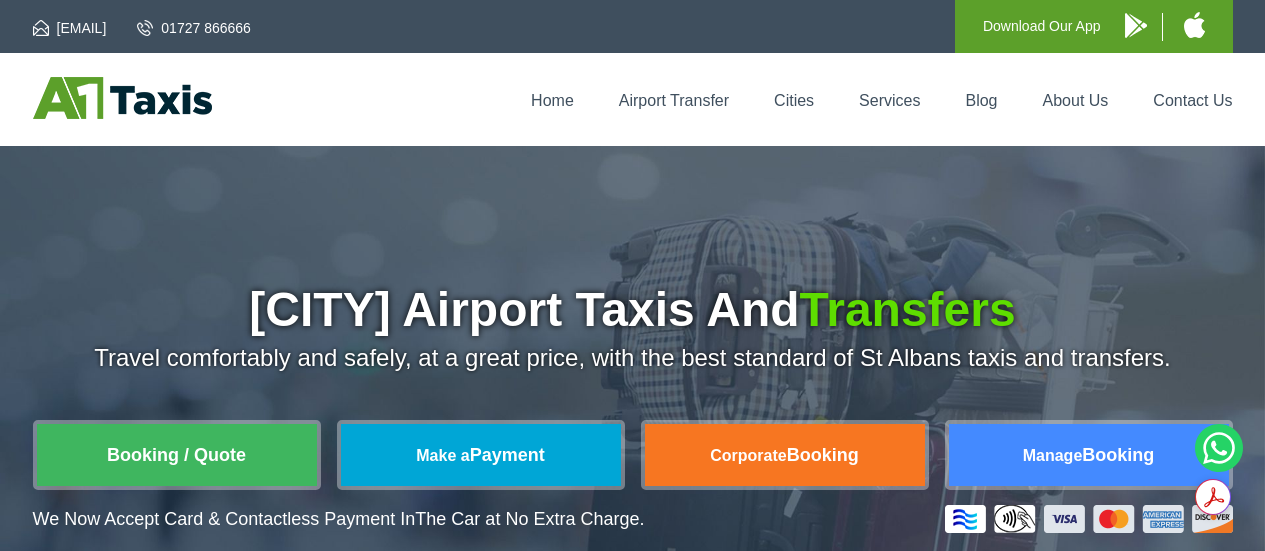 scroll, scrollTop: 0, scrollLeft: 0, axis: both 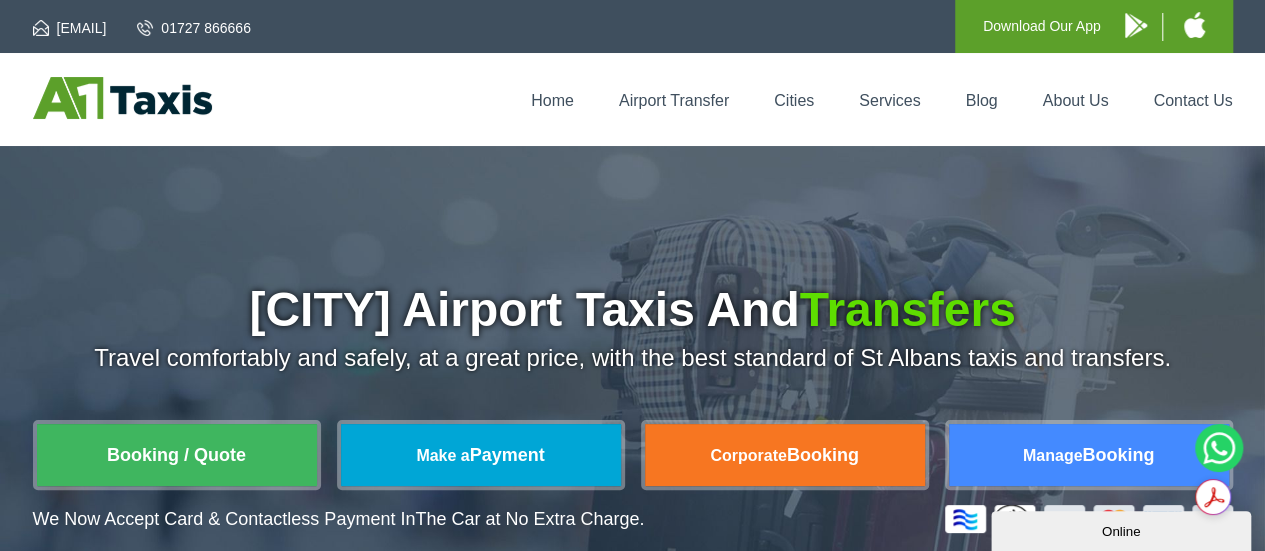click on "Airport Transfer" at bounding box center [674, 100] 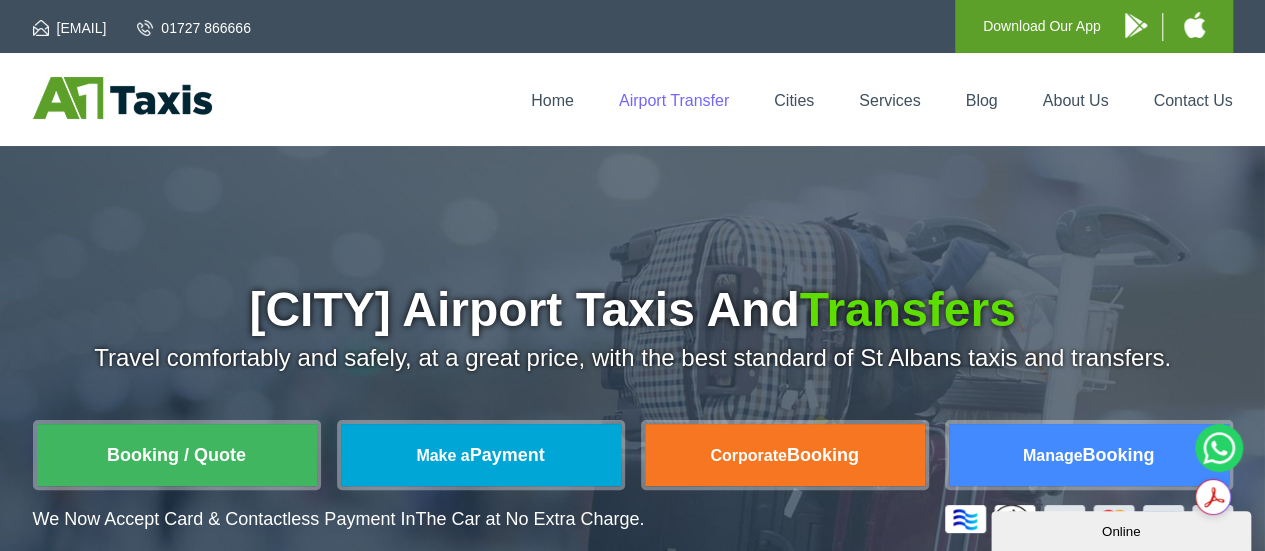 click on "Airport Transfer" at bounding box center [674, 100] 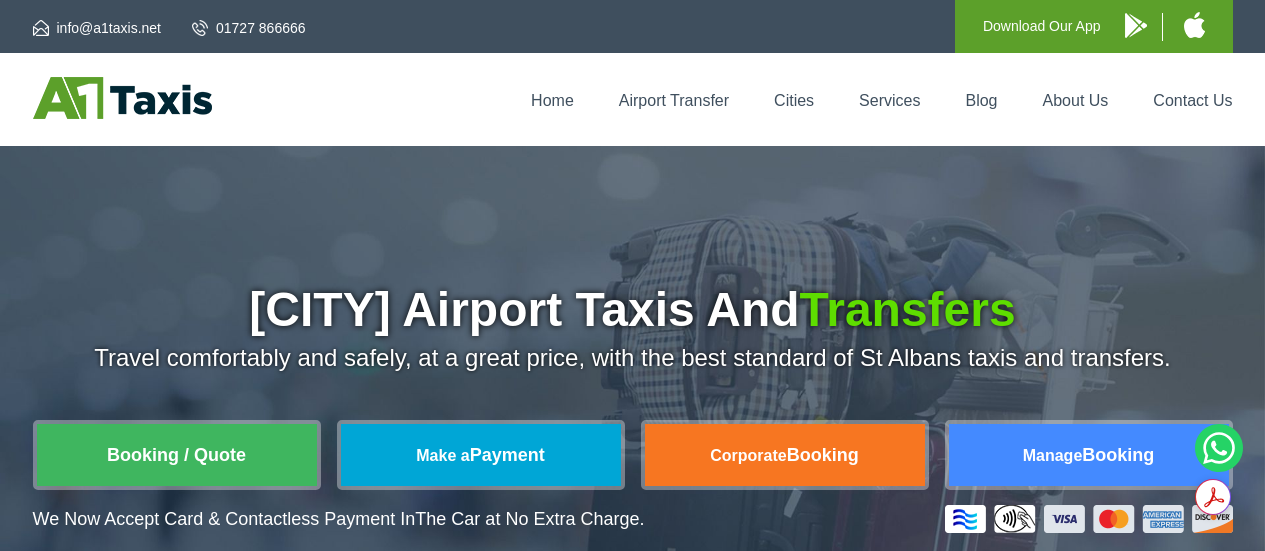 scroll, scrollTop: 0, scrollLeft: 0, axis: both 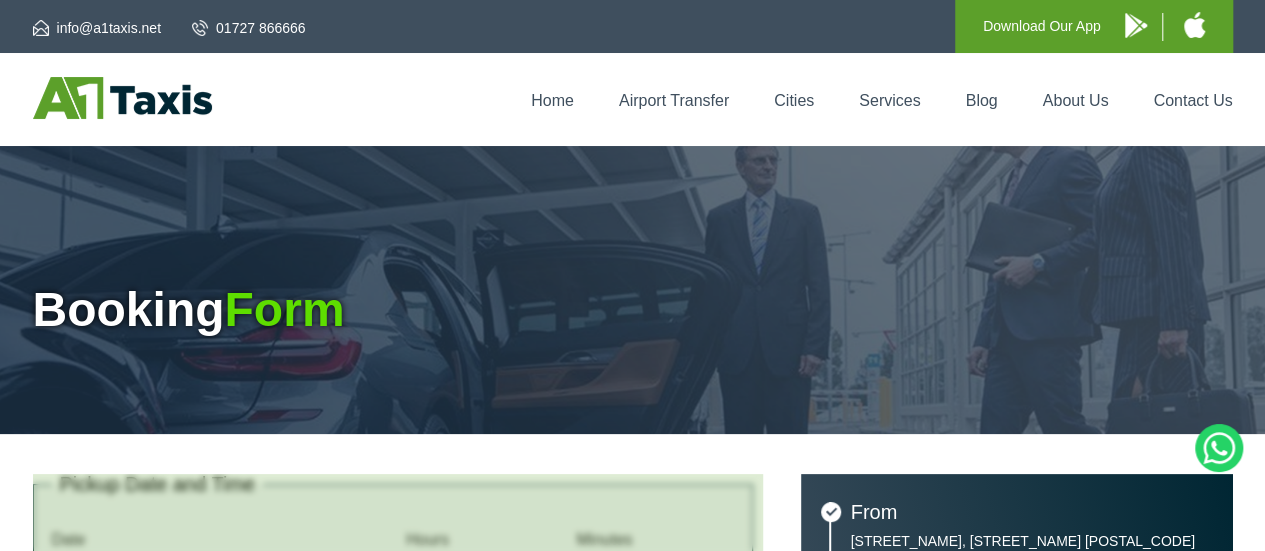 type on "**********" 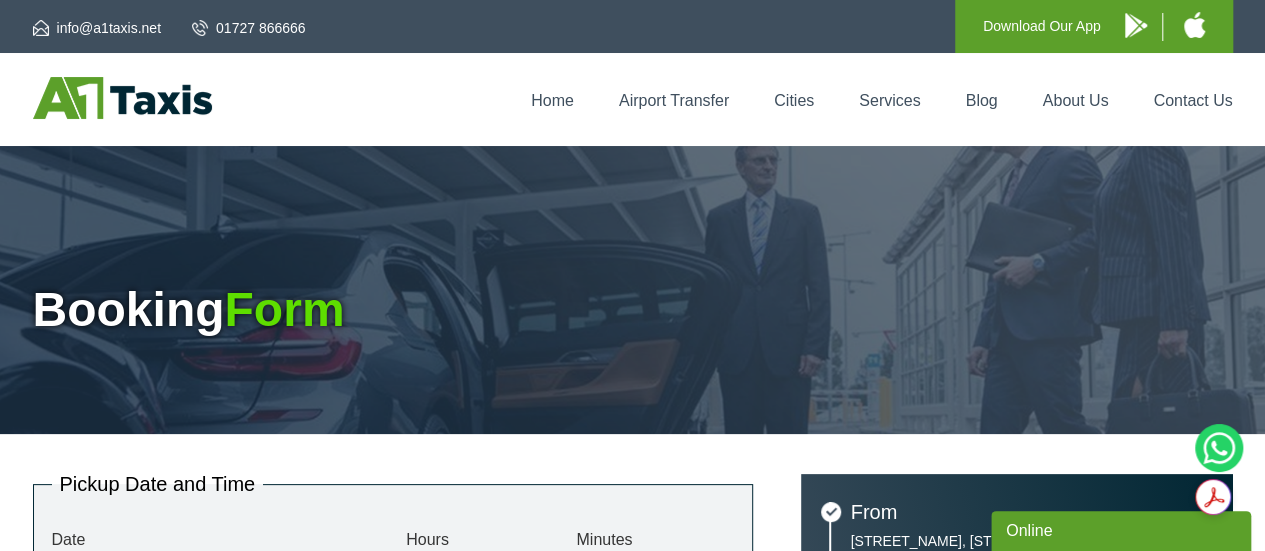 scroll, scrollTop: 0, scrollLeft: 0, axis: both 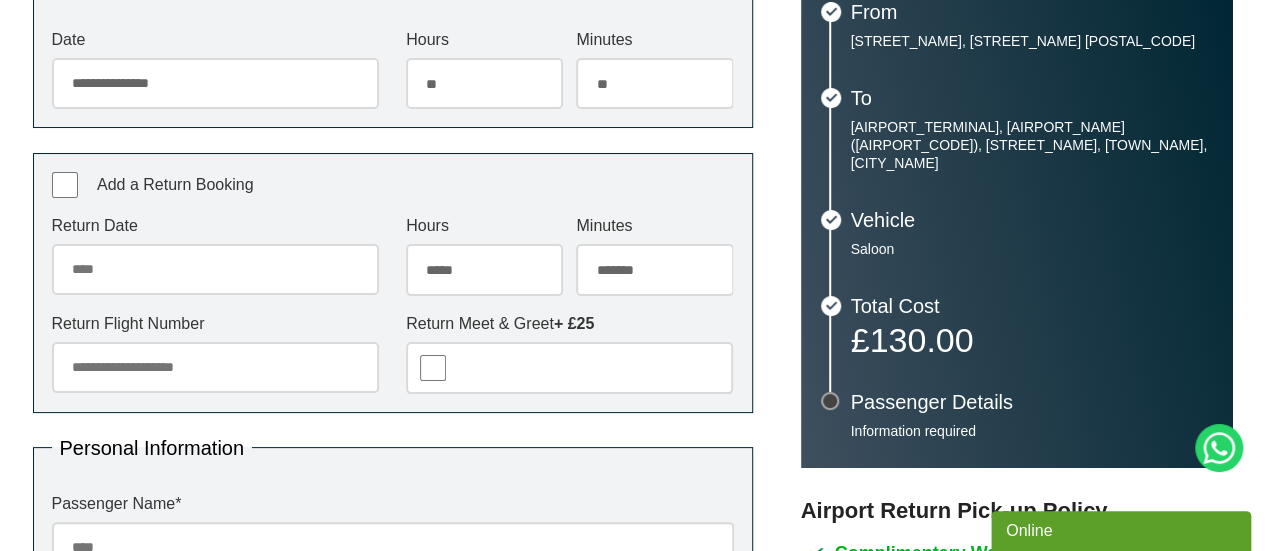 click on "Return Date
August 2025     Sun Mon Tue Wed Thu Fri Sat 27 28 29 30 31 1 2 3 4 5 6 7 8 9 10 11 12 13 14 15 16 17 18 19 20 21 22 23 24 25 26 27 28 29 30 31 1 2 3 4 5 6 Today Close" at bounding box center [215, 256] 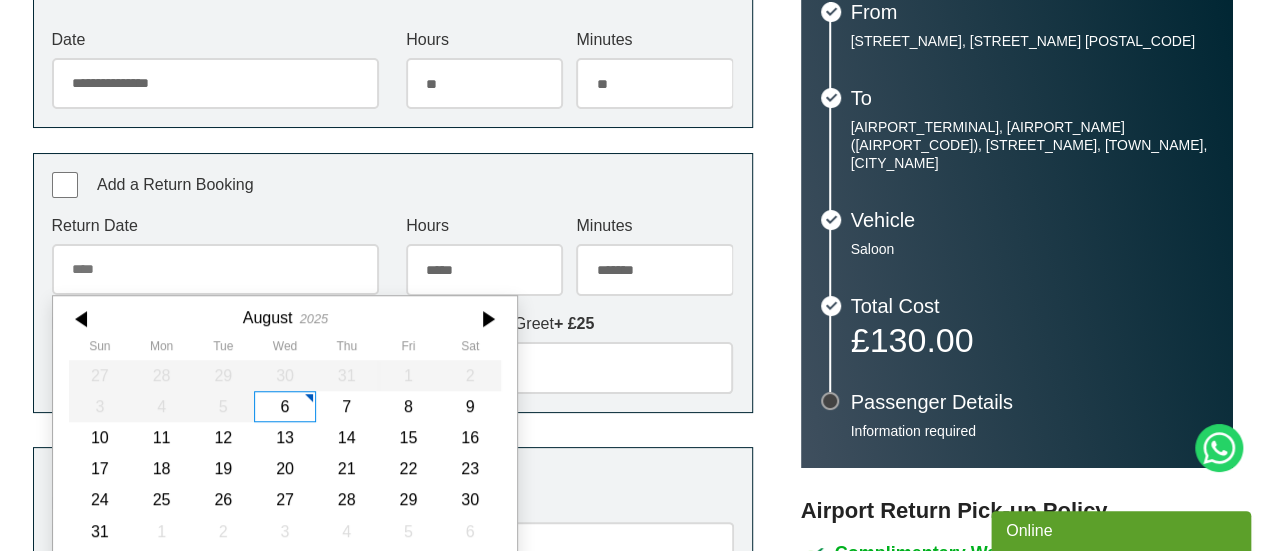 scroll, scrollTop: 526, scrollLeft: 0, axis: vertical 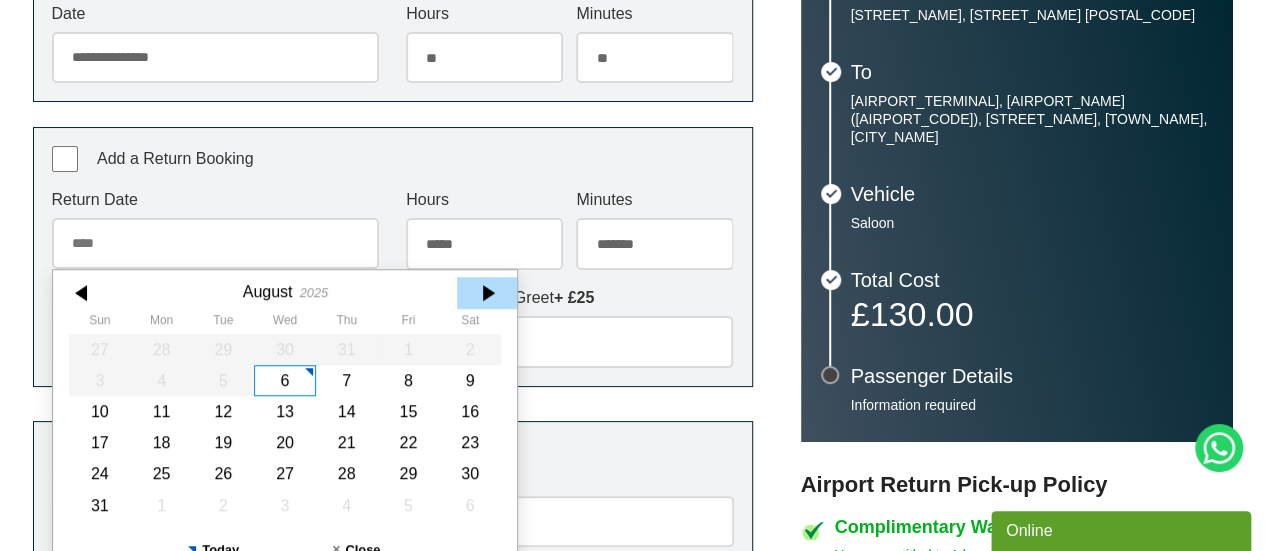 click at bounding box center [487, 293] 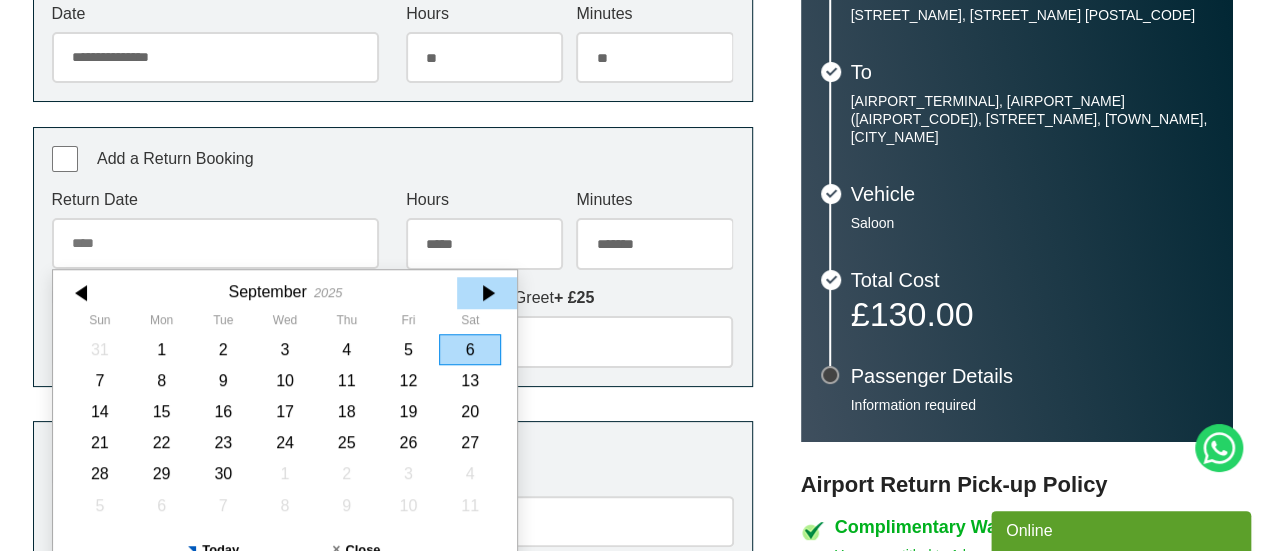 click at bounding box center (487, 293) 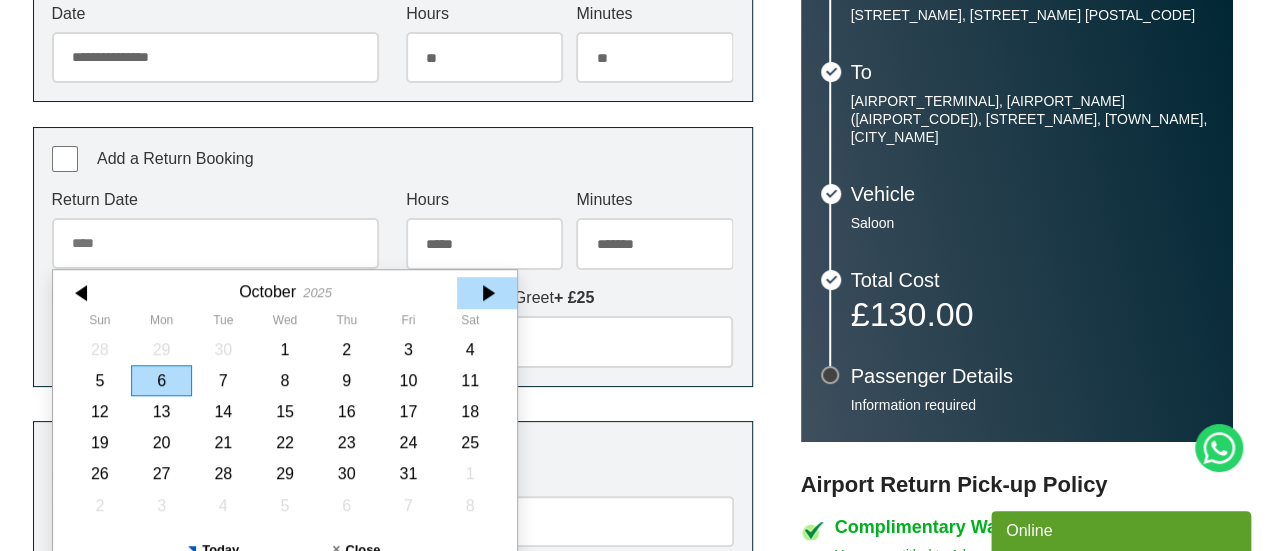 click at bounding box center (487, 293) 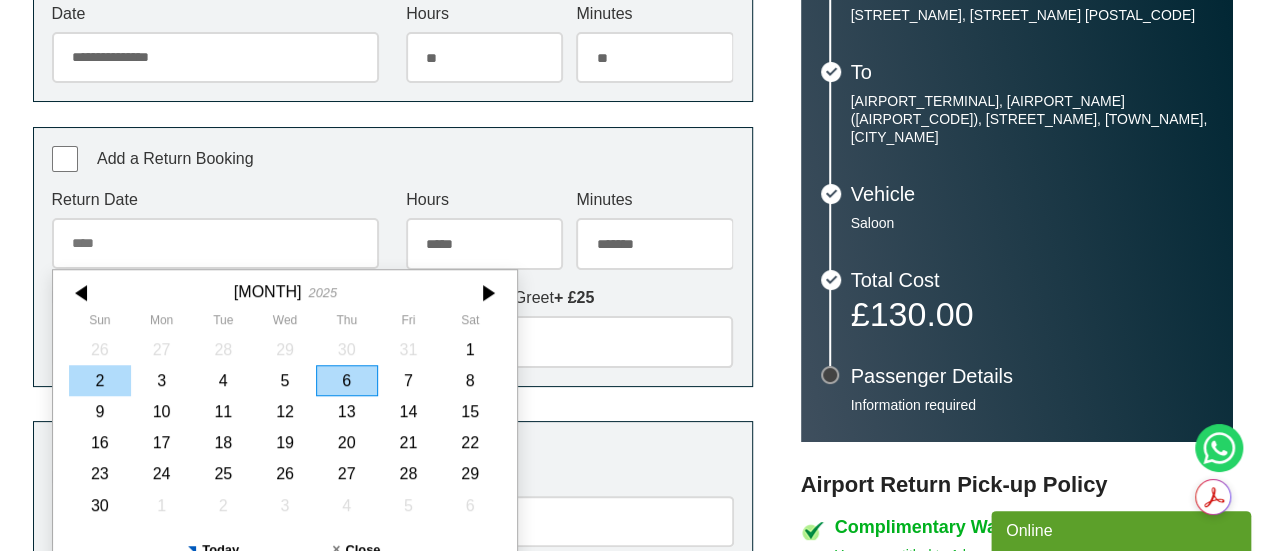 click on "2" at bounding box center (100, 380) 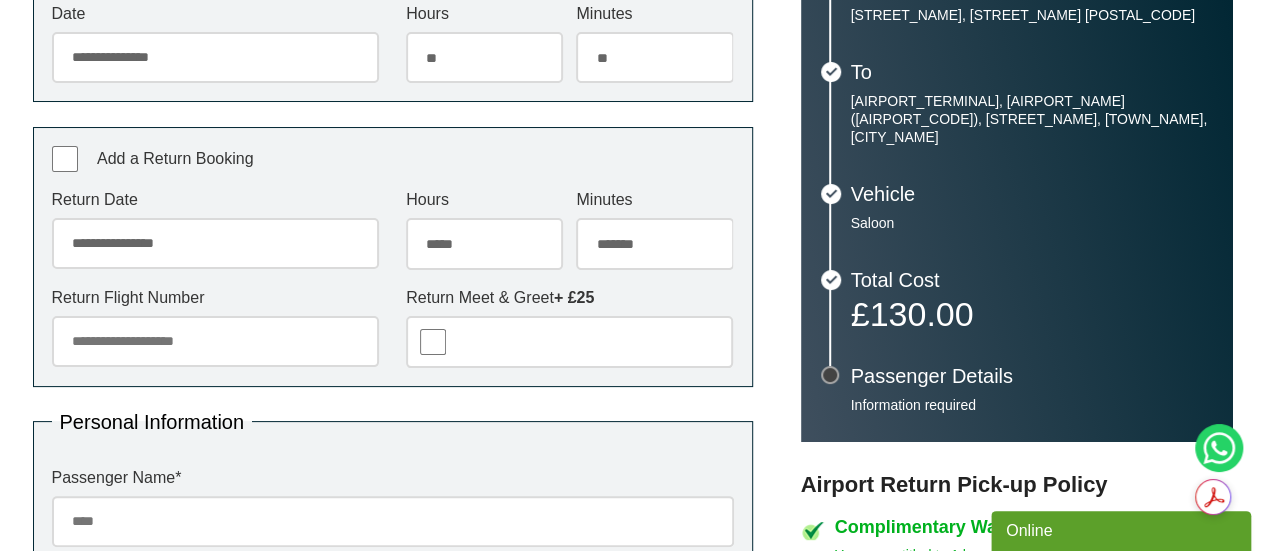click on "*****
**
**
**
**
**
**
** ** ** ** ** ** ** ** ** ** ** ** ** ** ** ** ** **" at bounding box center (484, 243) 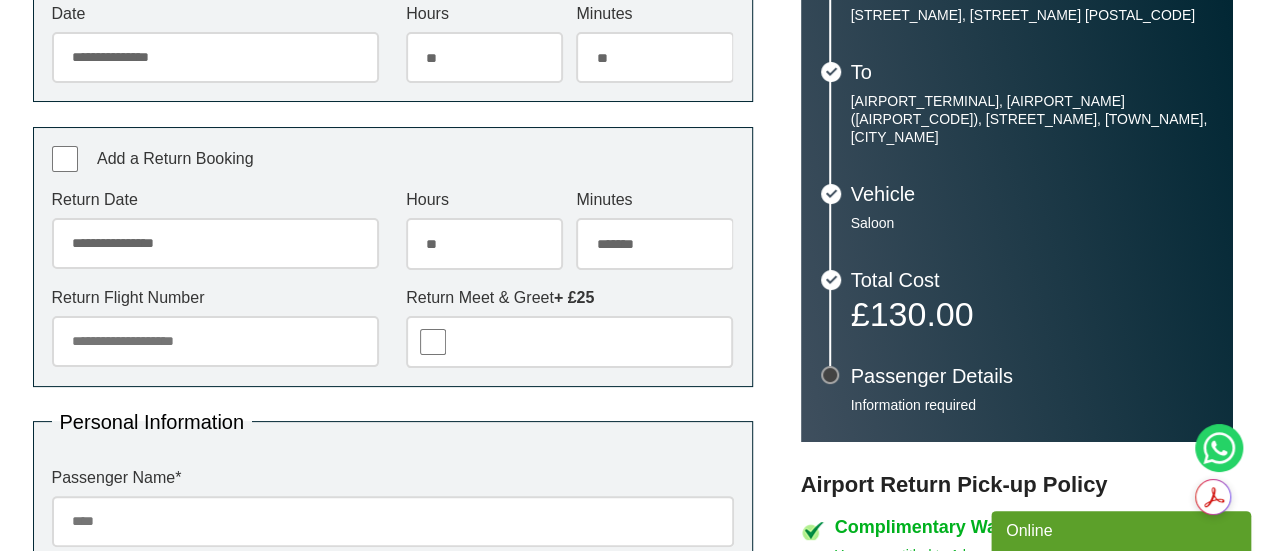 click on "*****
**
**
**
**
**
**
** ** ** ** ** ** ** ** ** ** ** ** ** ** ** ** ** **" at bounding box center [484, 243] 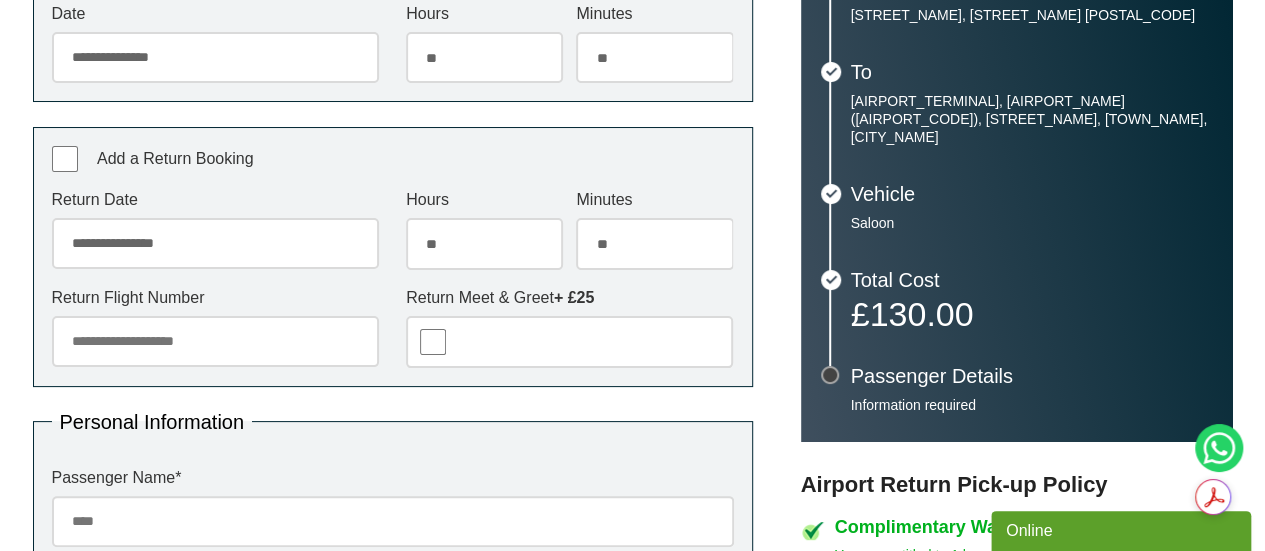 click on "*******
**
**
**
**
**
**
** ** ** ** ** ** ** ** ** ** ** ** ** ** ** ** ** ** ** ** ** ** ** ** ** ** **" at bounding box center (654, 243) 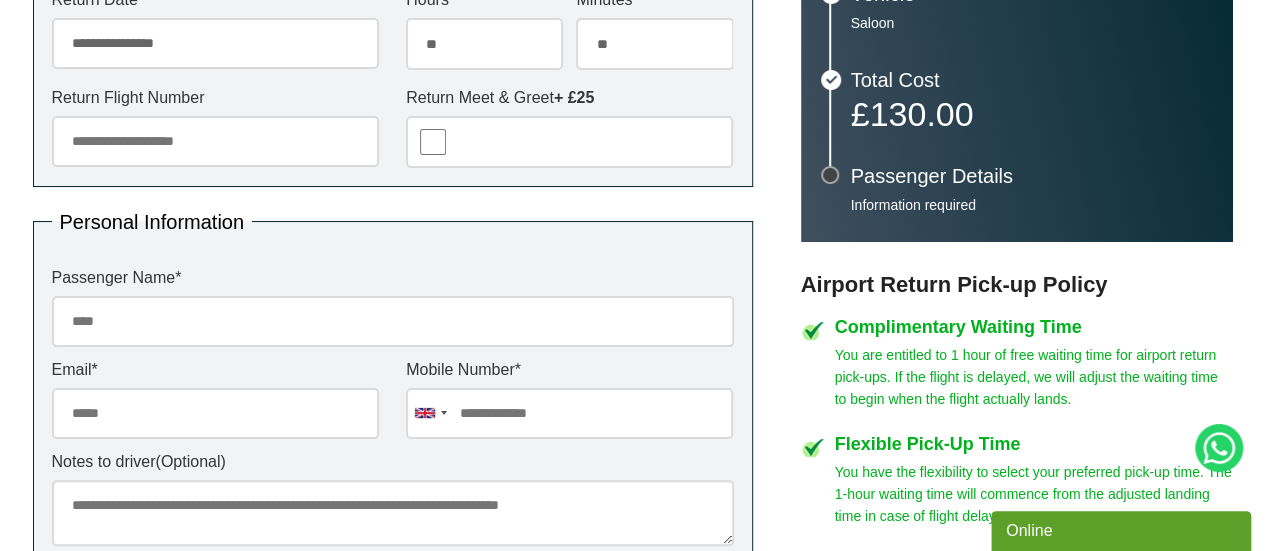scroll, scrollTop: 626, scrollLeft: 0, axis: vertical 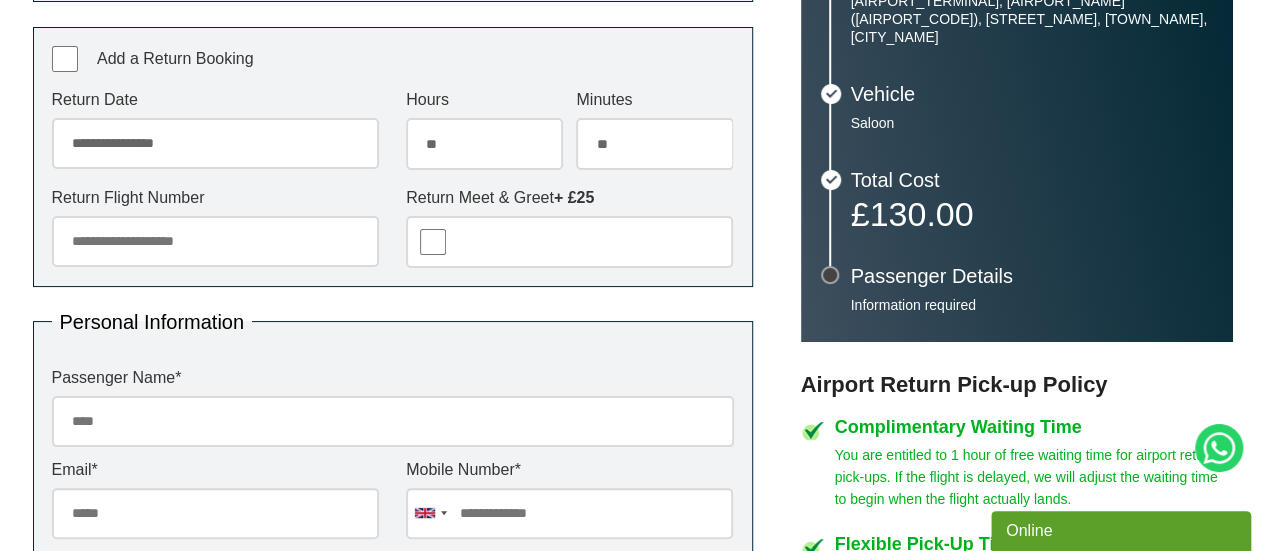 click on "*****
**
**
**
**
**
**
** ** ** ** ** ** ** ** ** ** ** ** ** ** ** ** ** **" at bounding box center (484, 143) 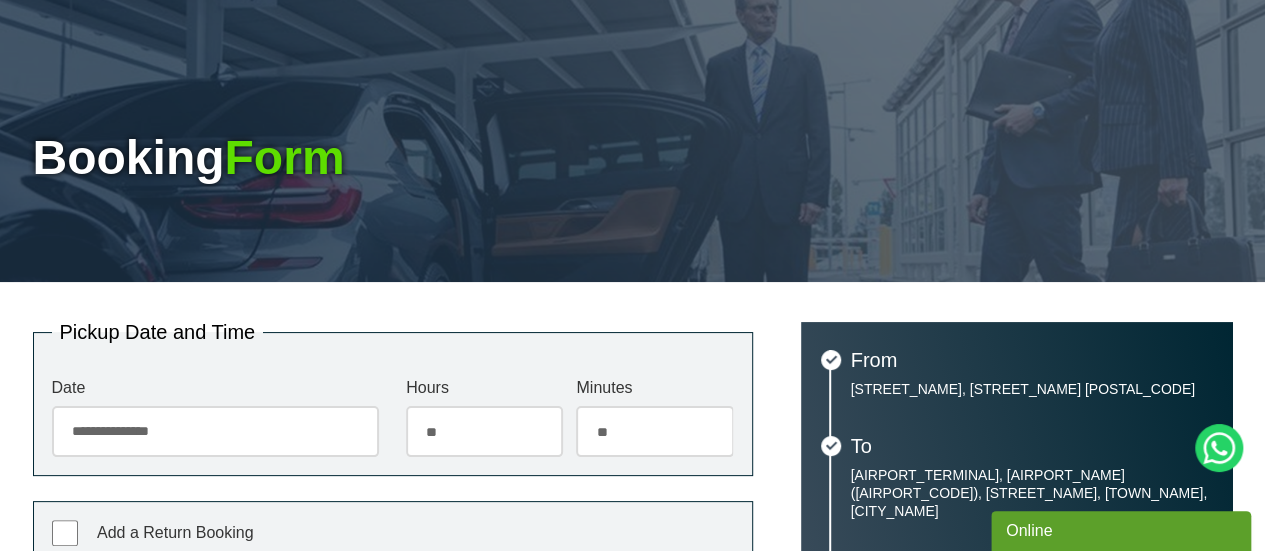 scroll, scrollTop: 400, scrollLeft: 0, axis: vertical 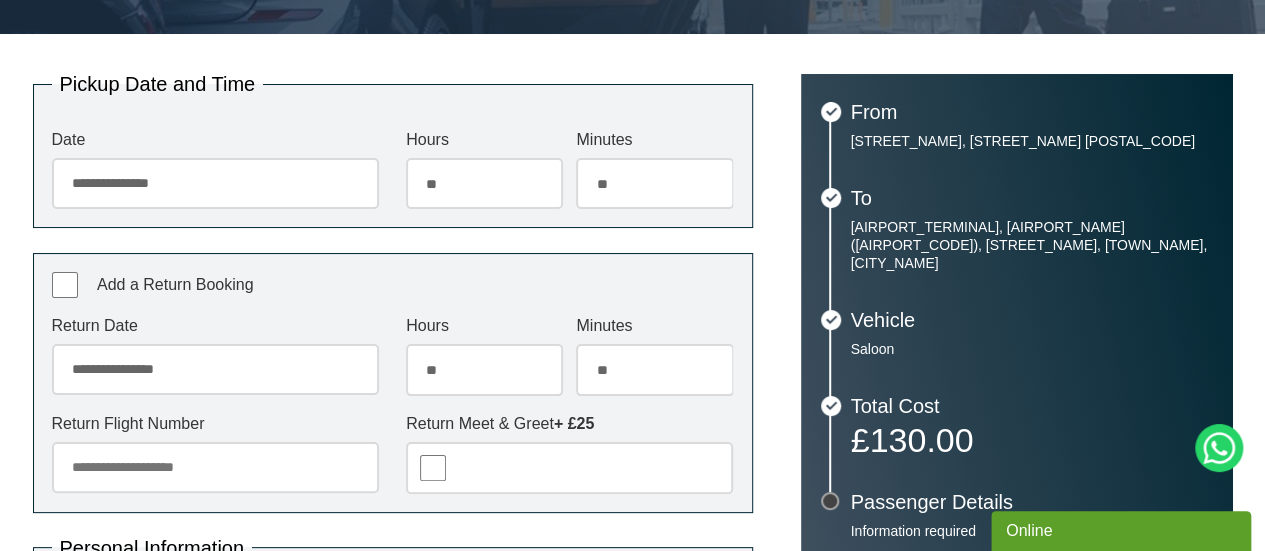 click on "From" at bounding box center [1032, 112] 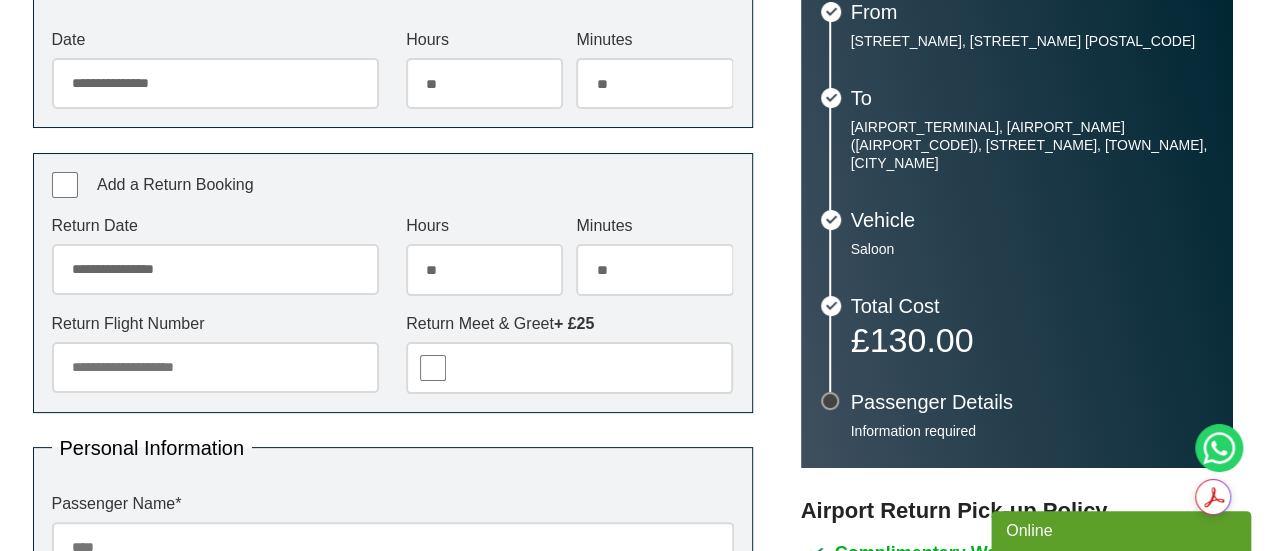 click on "Online" at bounding box center [1121, 531] 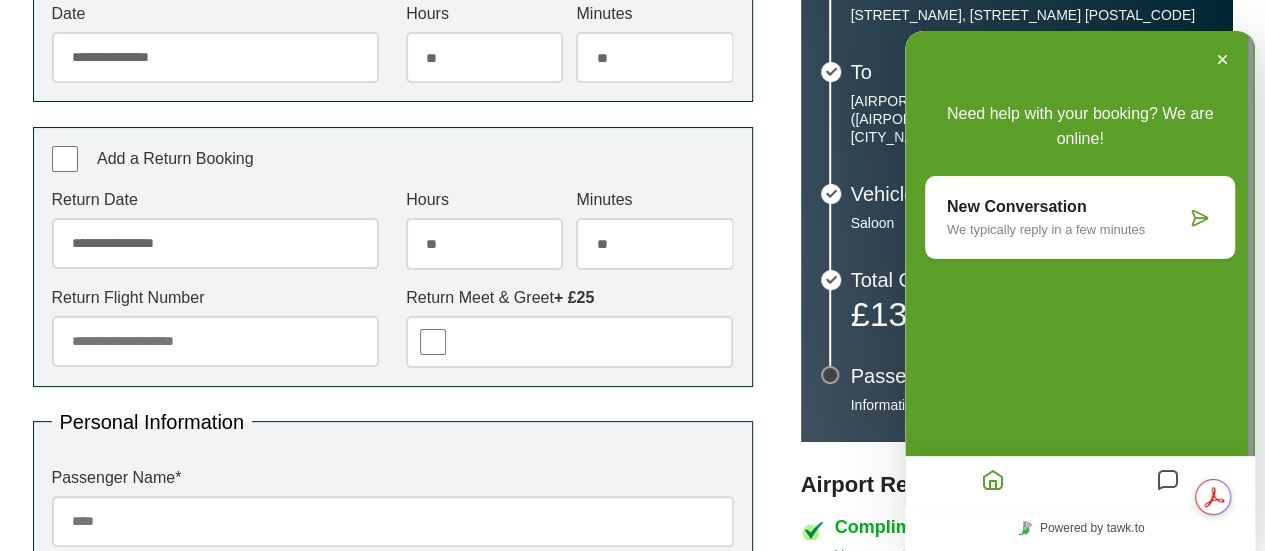 scroll, scrollTop: 500, scrollLeft: 0, axis: vertical 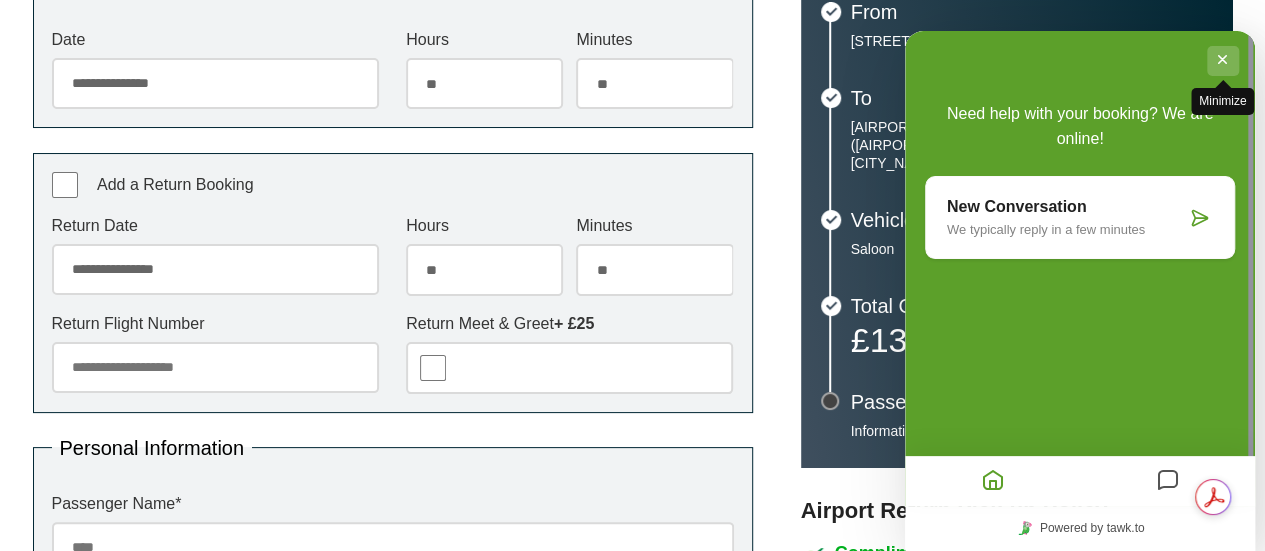 click on "Minimize" at bounding box center (1223, 61) 